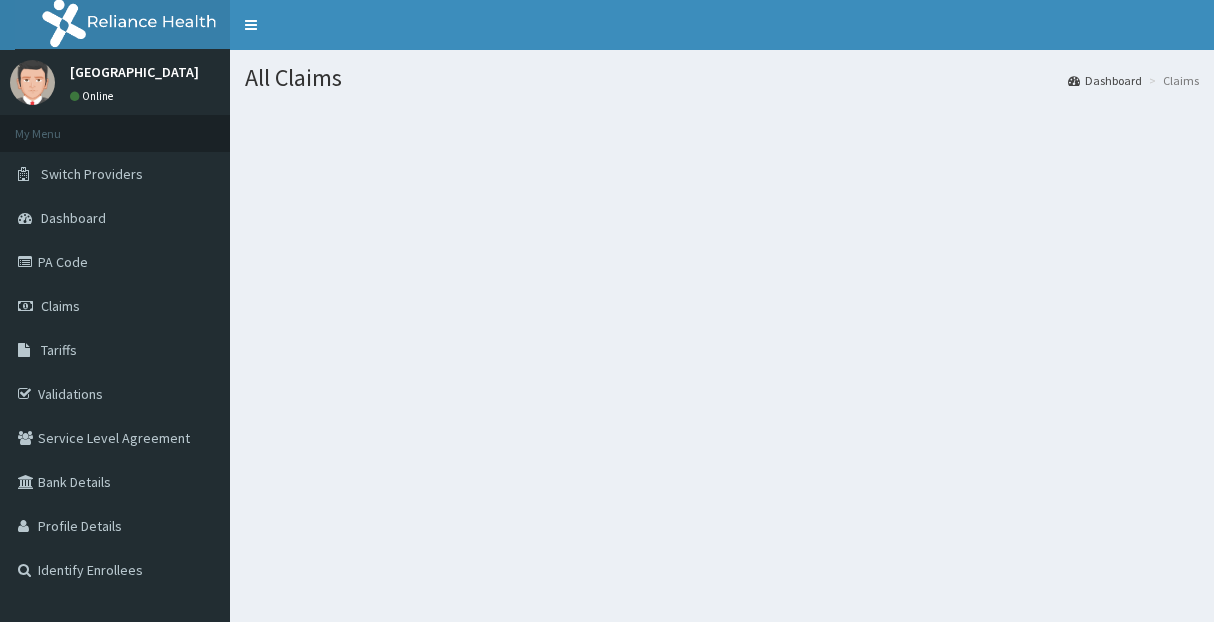 scroll, scrollTop: 0, scrollLeft: 0, axis: both 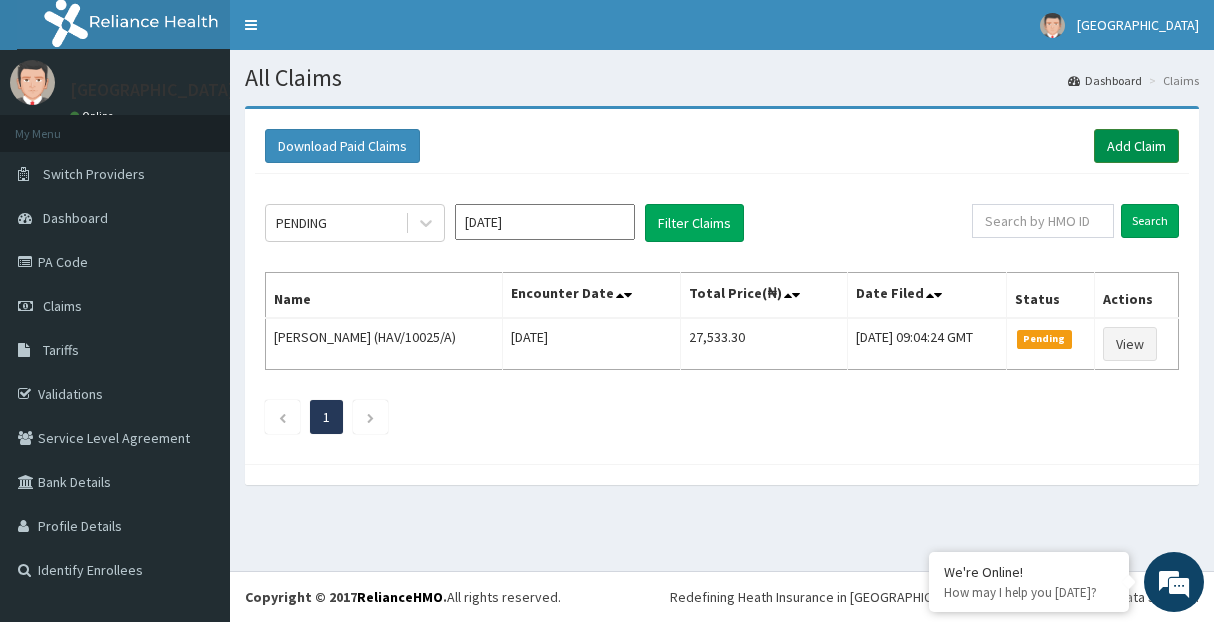 click on "Add Claim" at bounding box center (1136, 146) 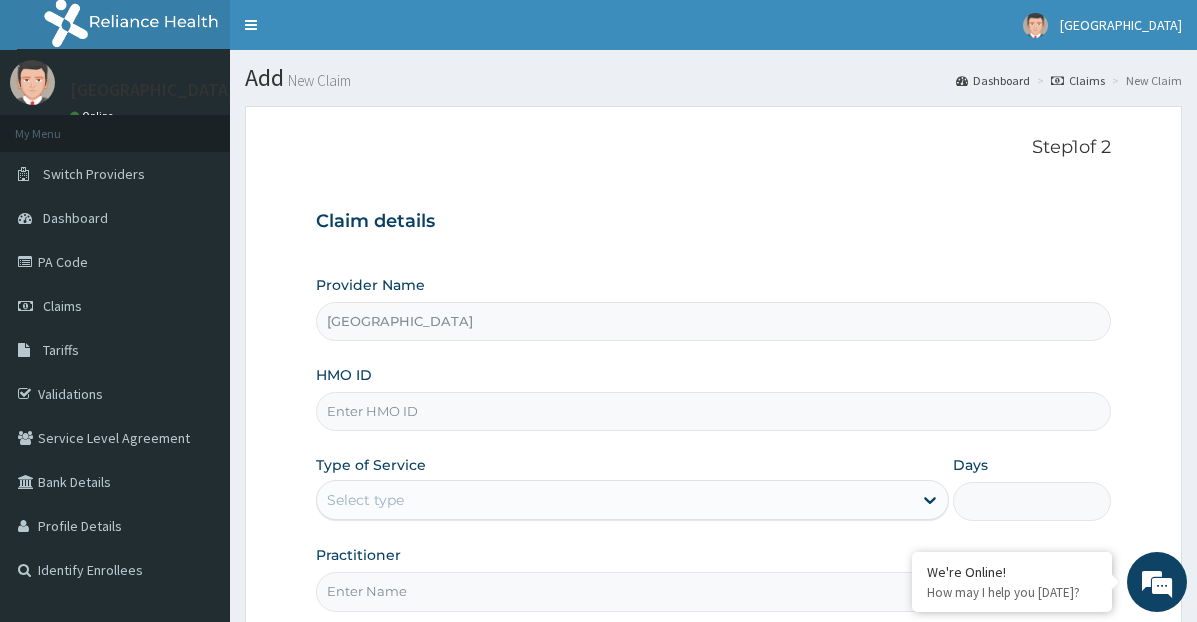 scroll, scrollTop: 0, scrollLeft: 0, axis: both 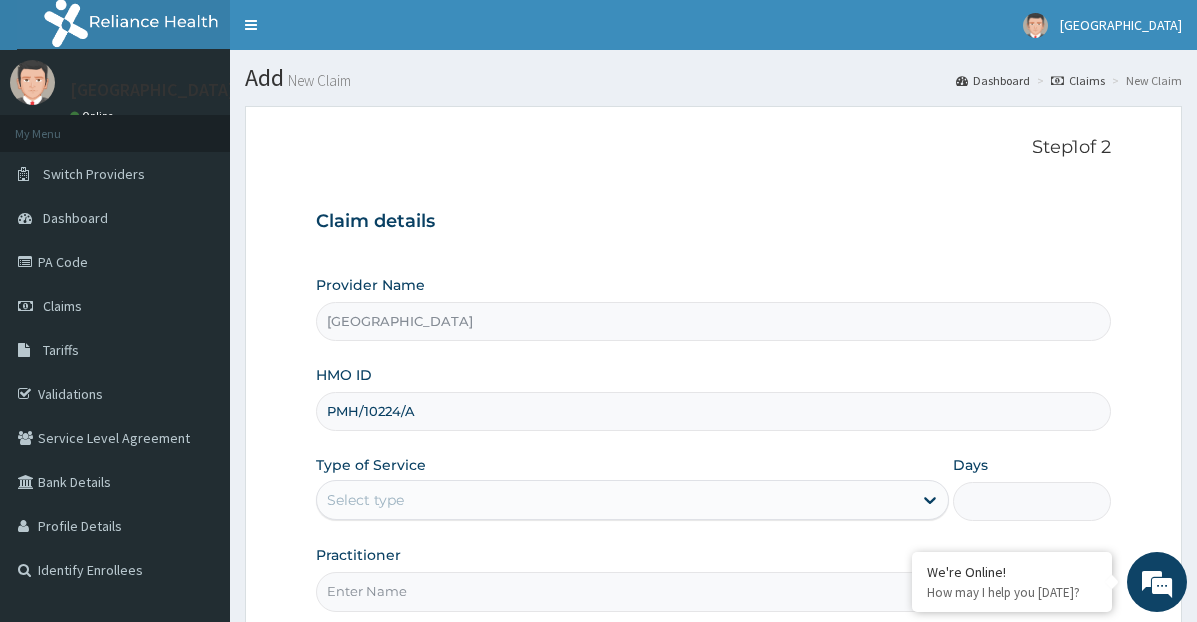 type on "PMH/10224/A" 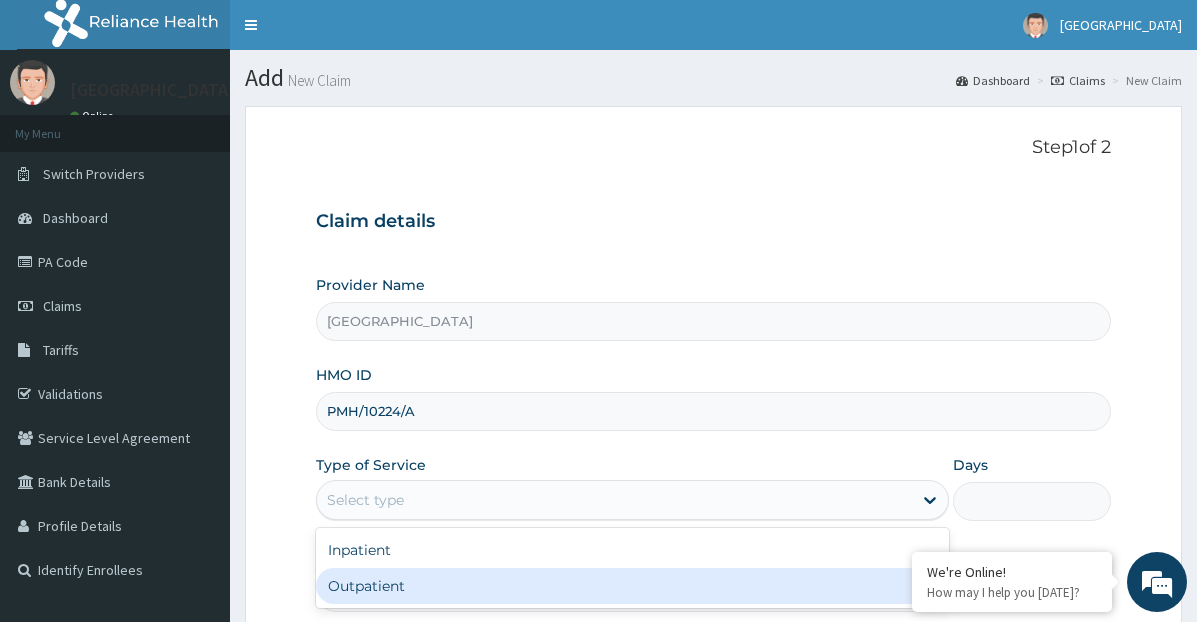 click on "Outpatient" at bounding box center [632, 586] 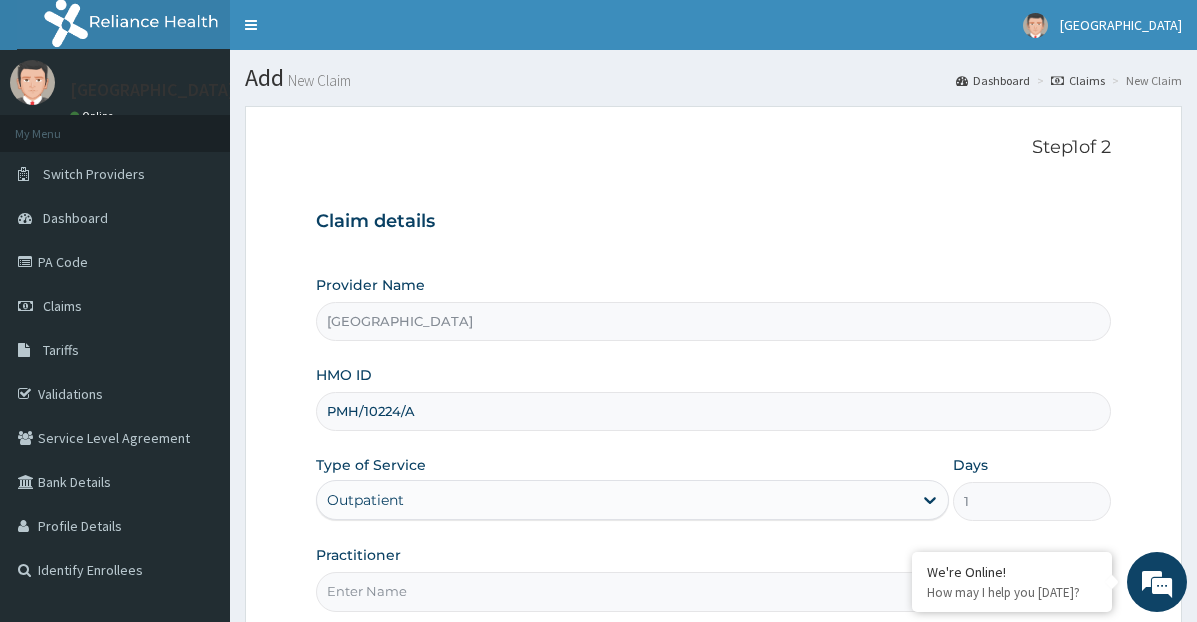 click on "Practitioner" at bounding box center [713, 591] 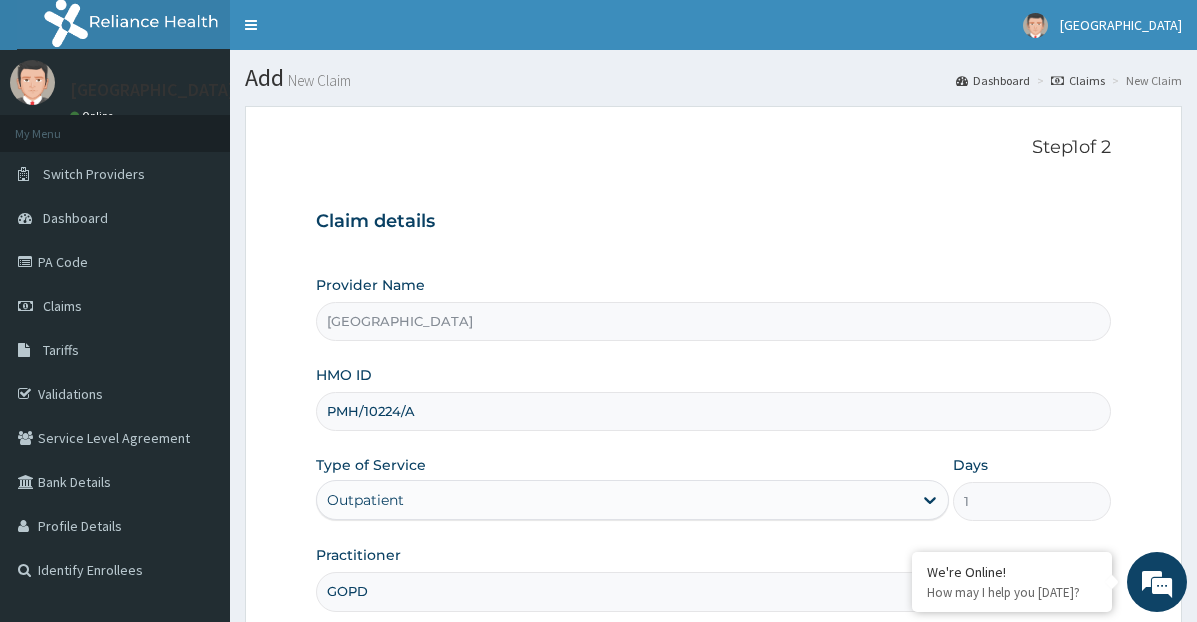 scroll, scrollTop: 200, scrollLeft: 0, axis: vertical 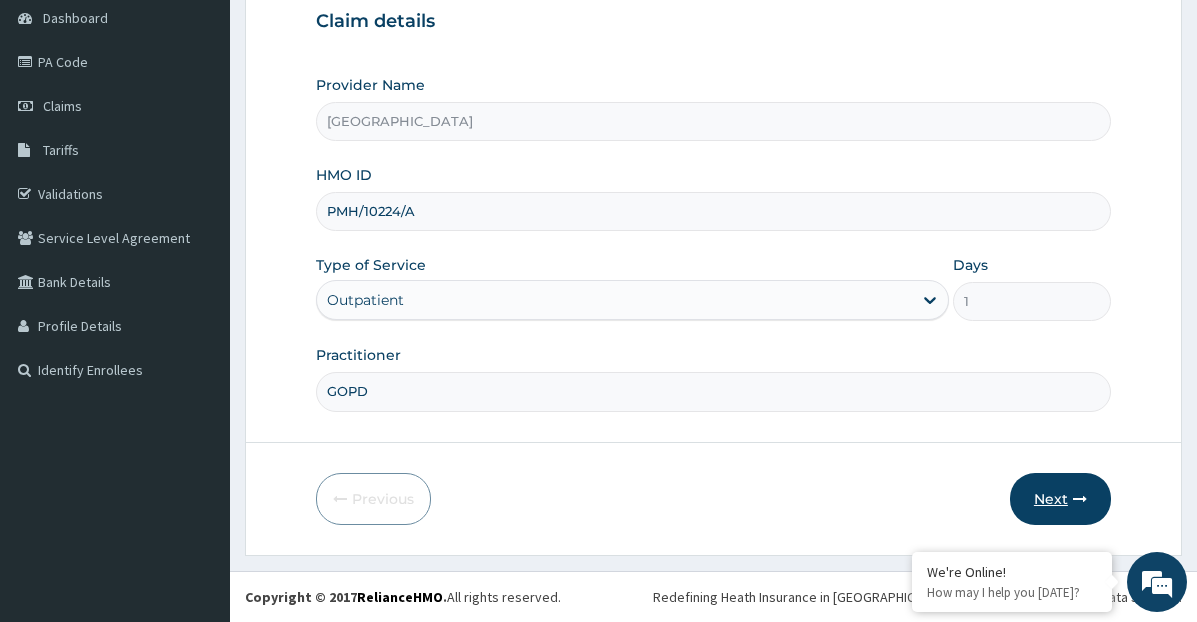 type on "GOPD" 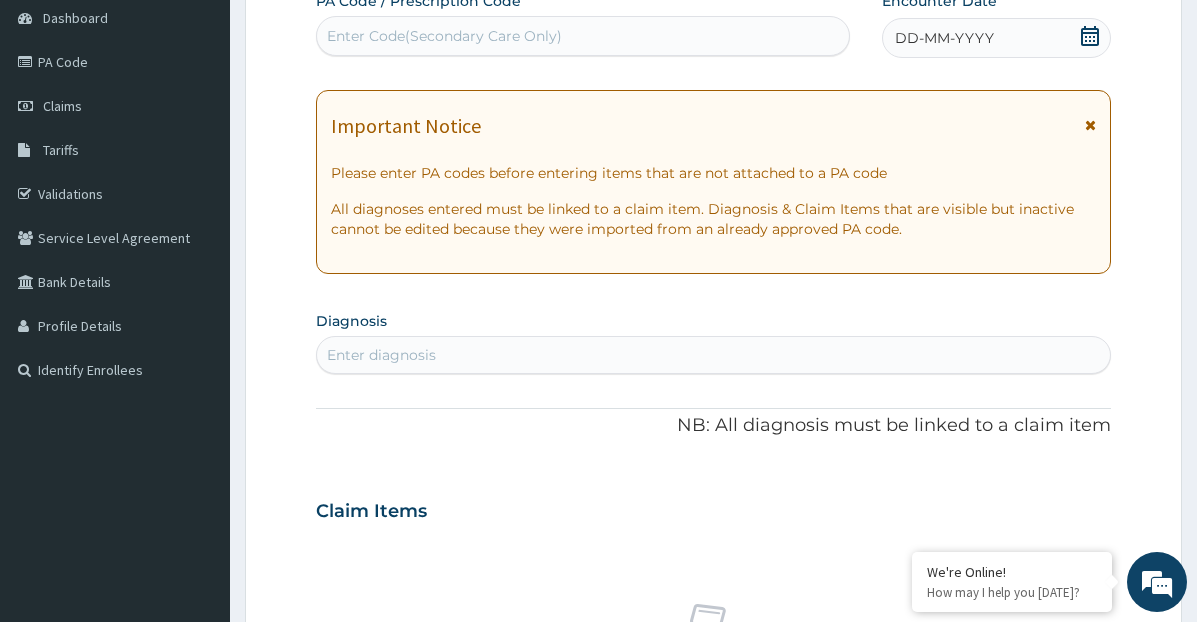 click on "Enter Code(Secondary Care Only)" at bounding box center (583, 36) 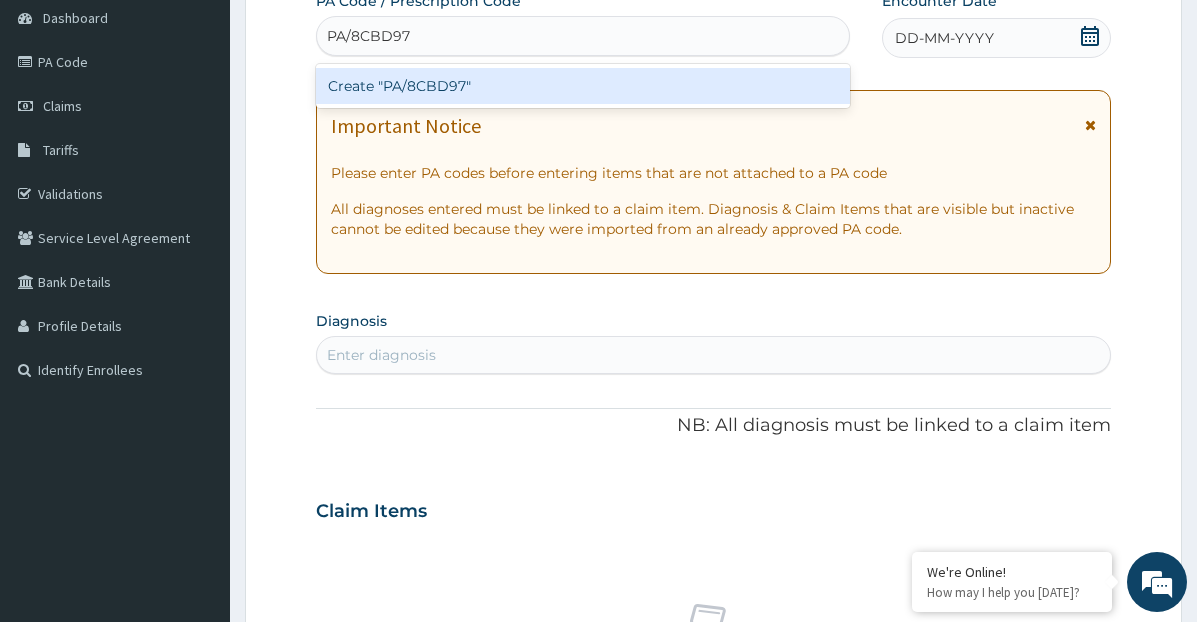 click on "Create "PA/8CBD97"" at bounding box center [583, 86] 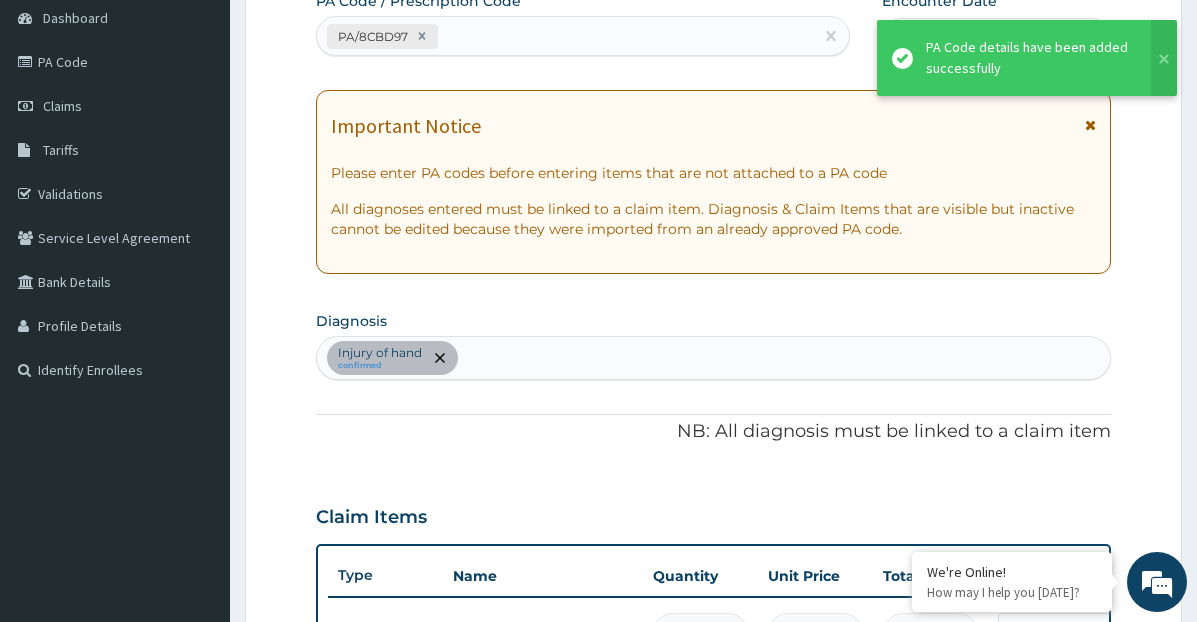 scroll, scrollTop: 521, scrollLeft: 0, axis: vertical 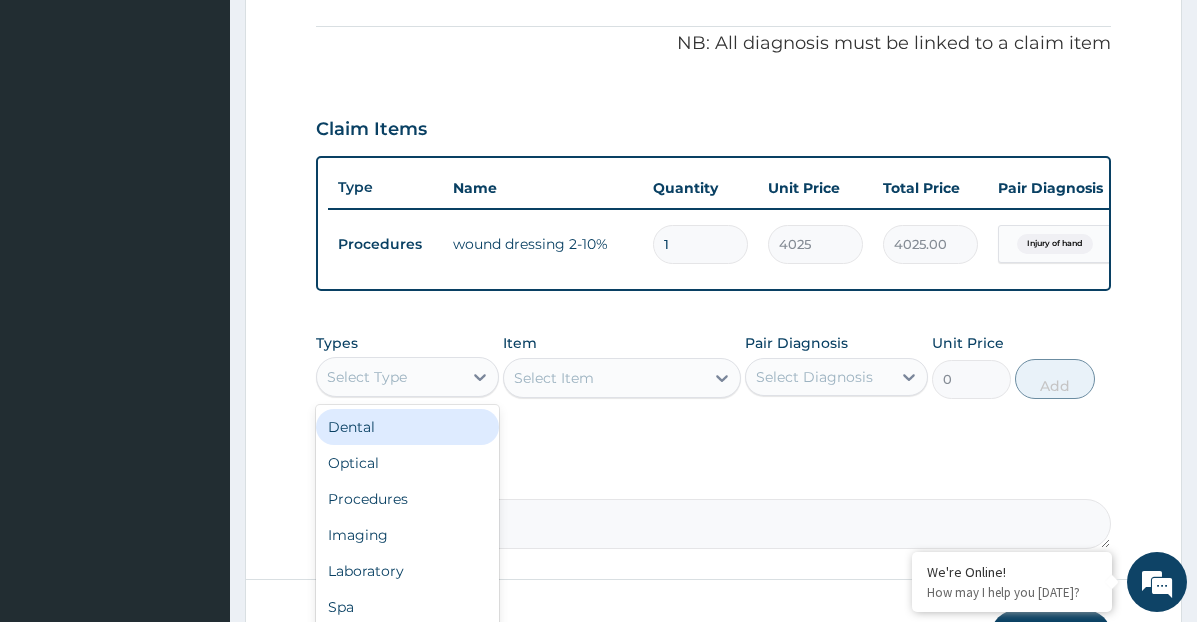 click on "Select Type" at bounding box center [389, 377] 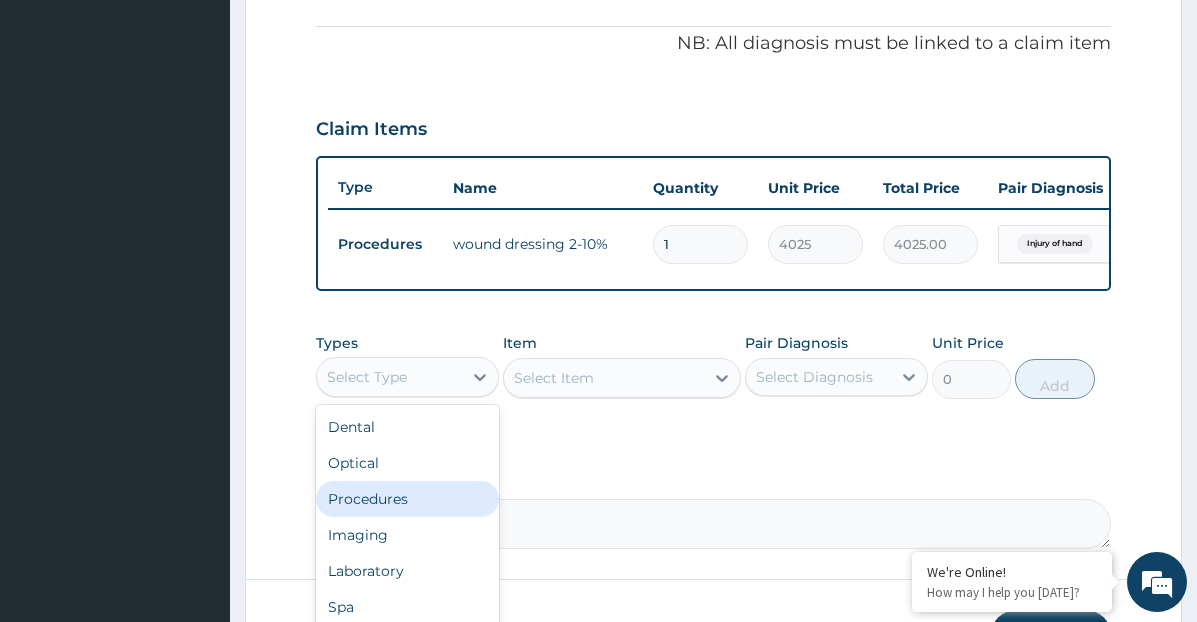 click on "Procedures" at bounding box center [407, 499] 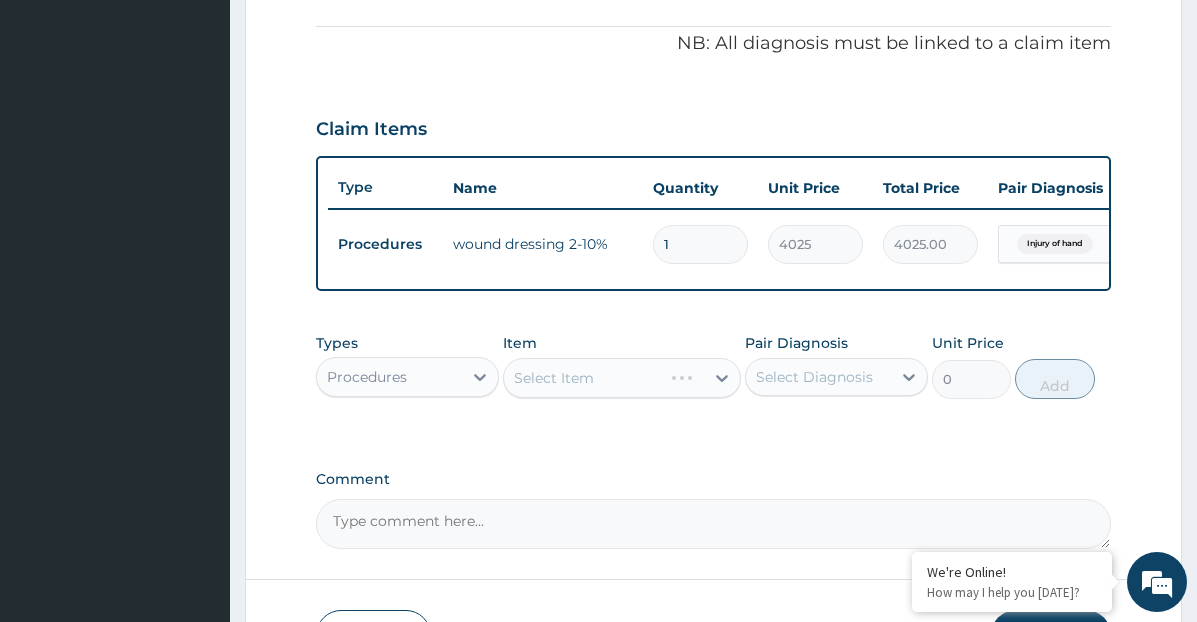 click on "Select Item" at bounding box center [622, 378] 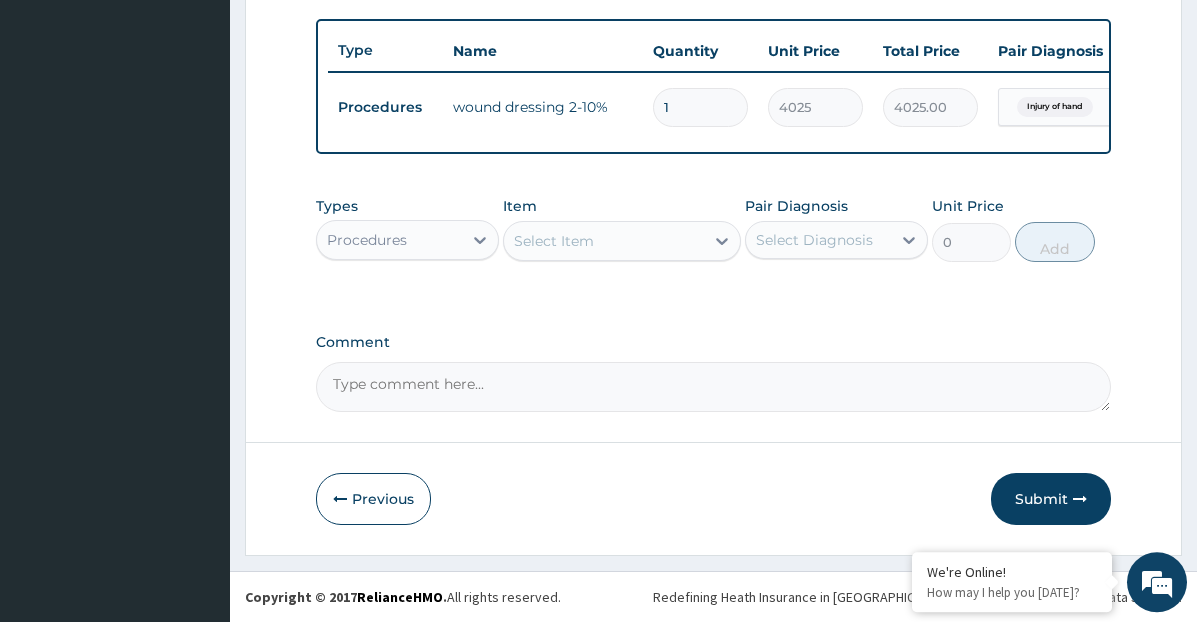 scroll, scrollTop: 742, scrollLeft: 0, axis: vertical 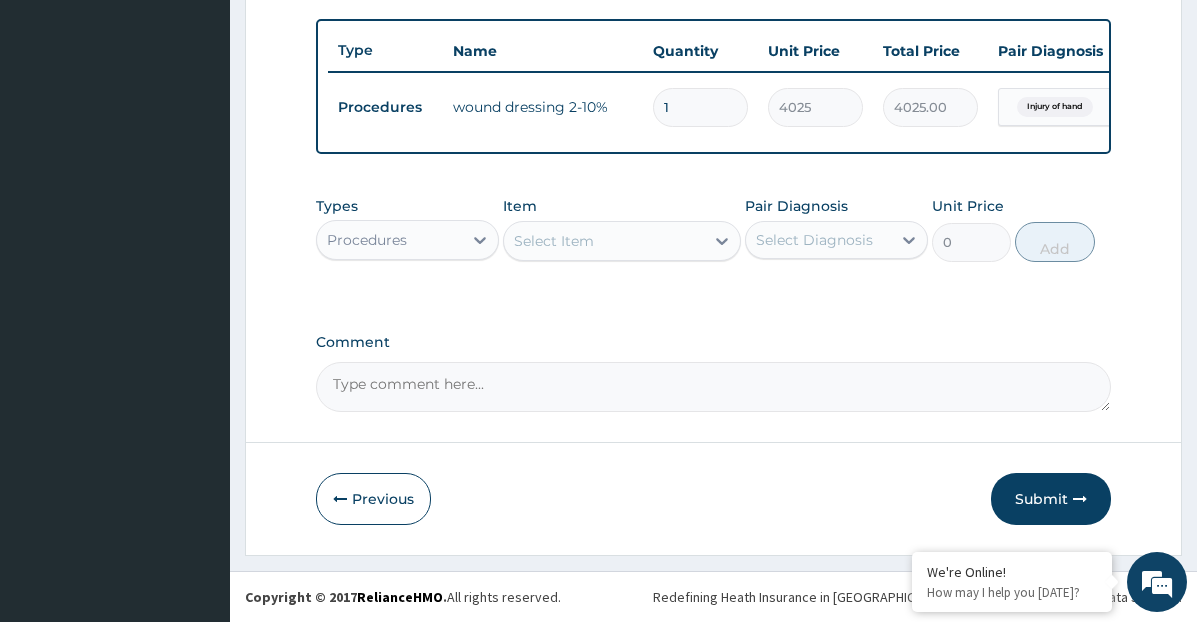 click on "Select Item" at bounding box center (604, 241) 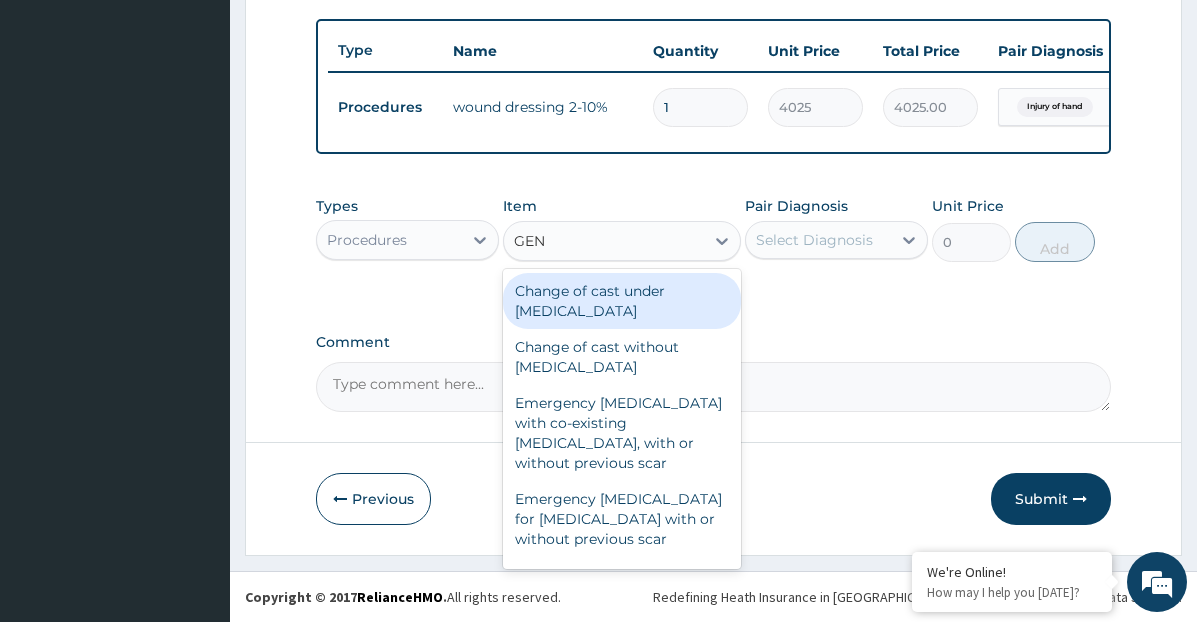 type on "GENE" 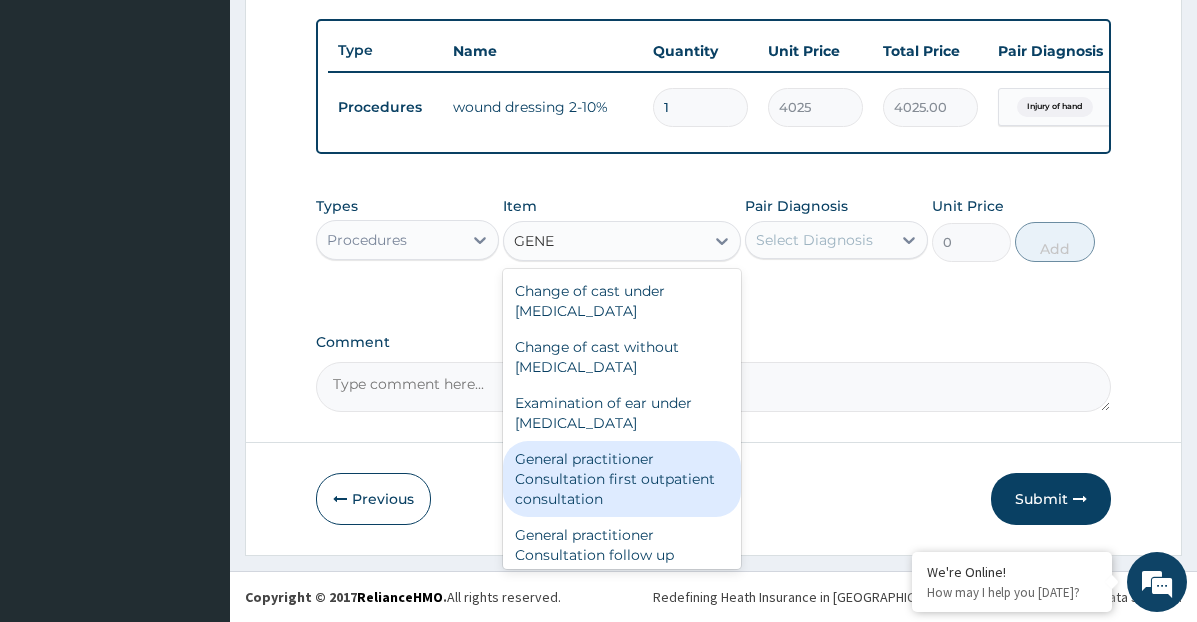 click on "General practitioner Consultation first outpatient consultation" at bounding box center (622, 479) 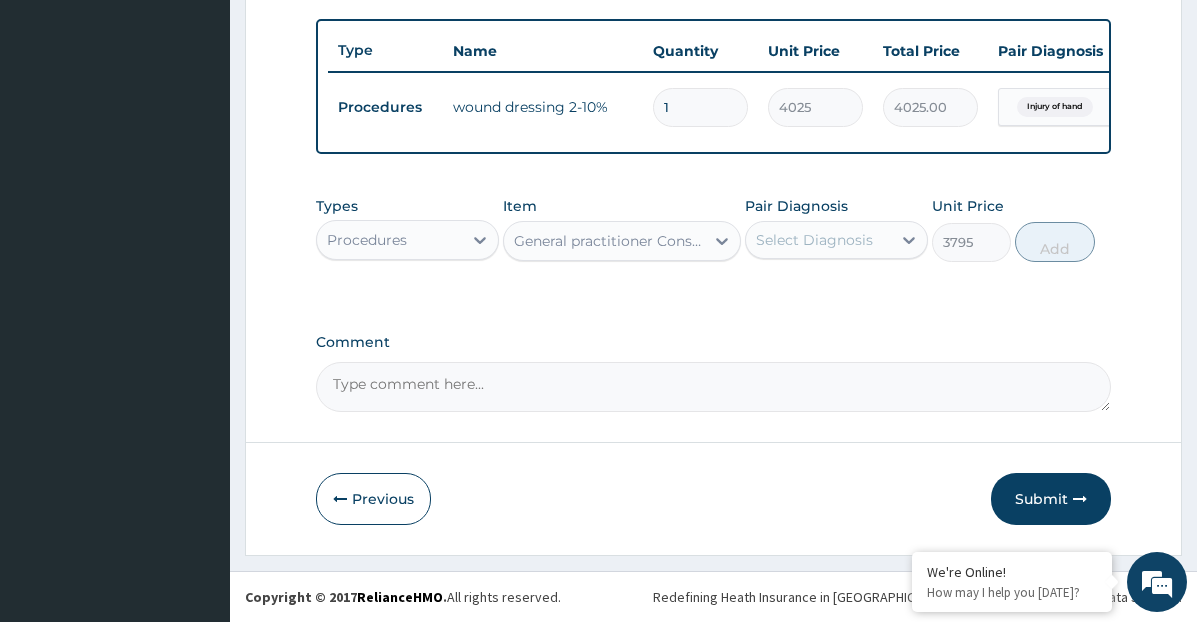 type 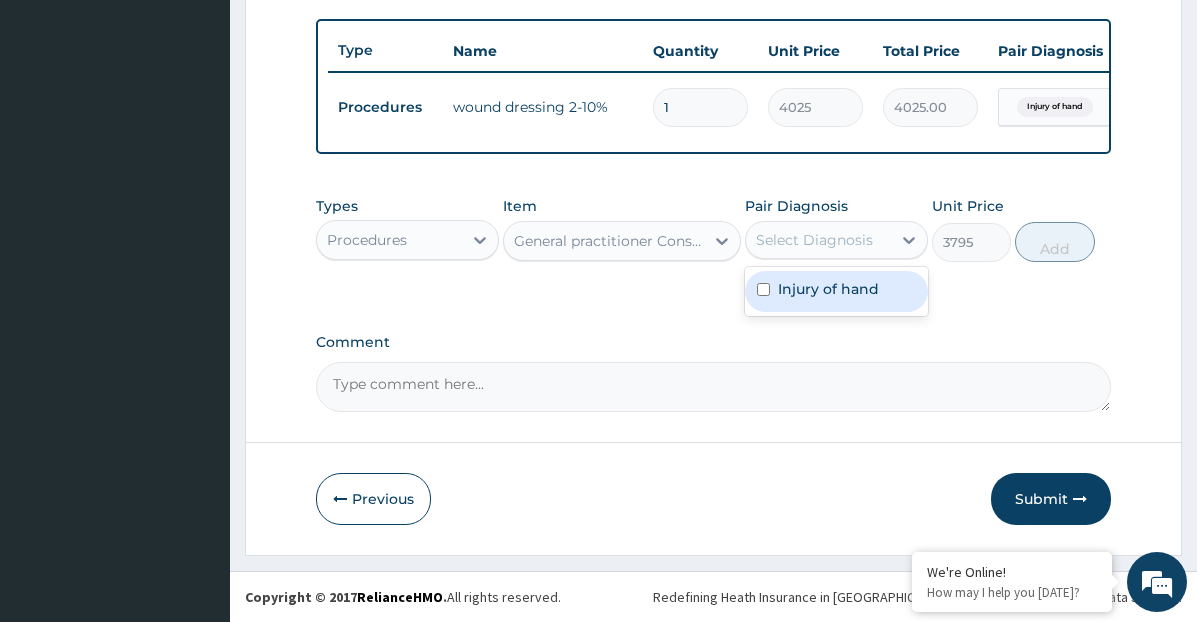 click on "Injury of hand" at bounding box center (828, 289) 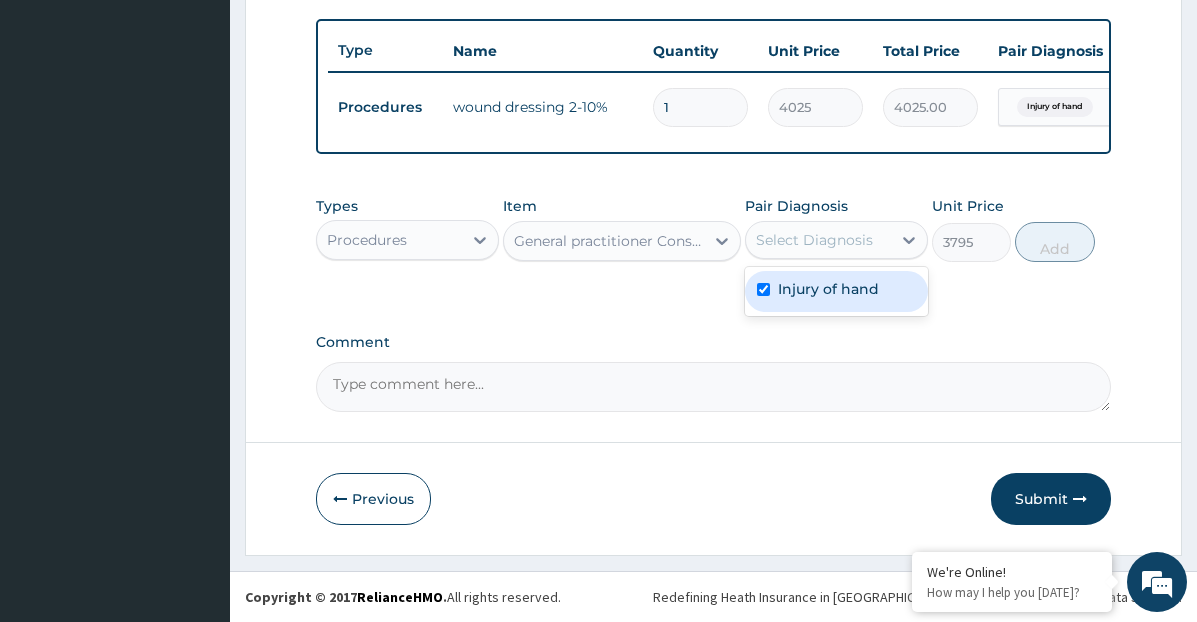 checkbox on "true" 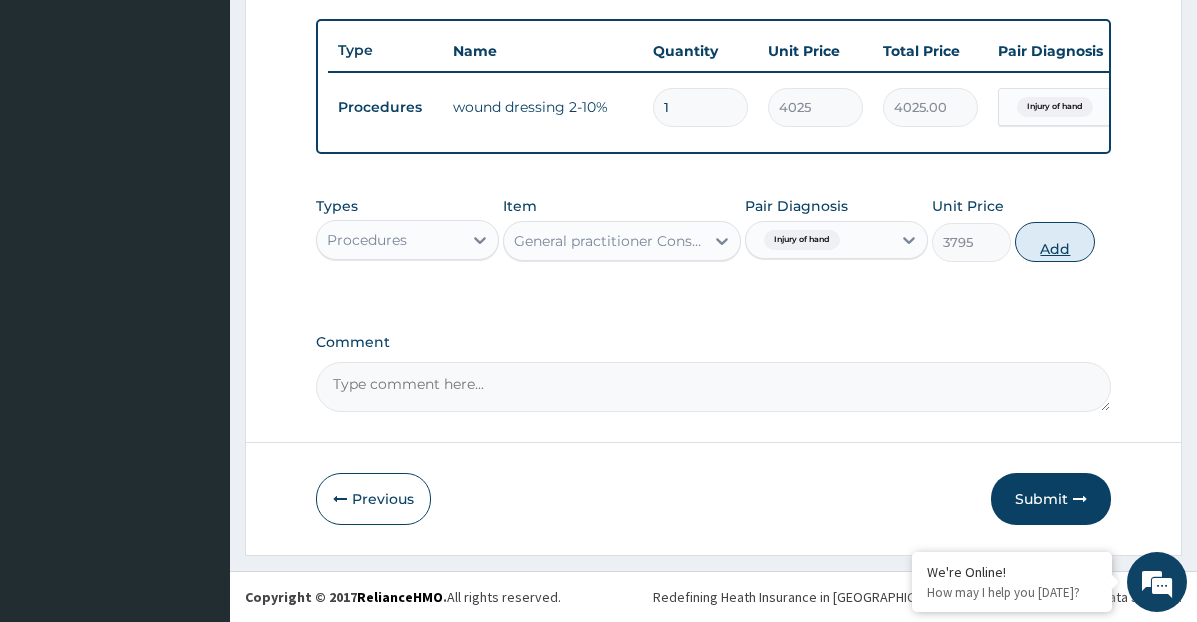 click on "Add" at bounding box center [1055, 242] 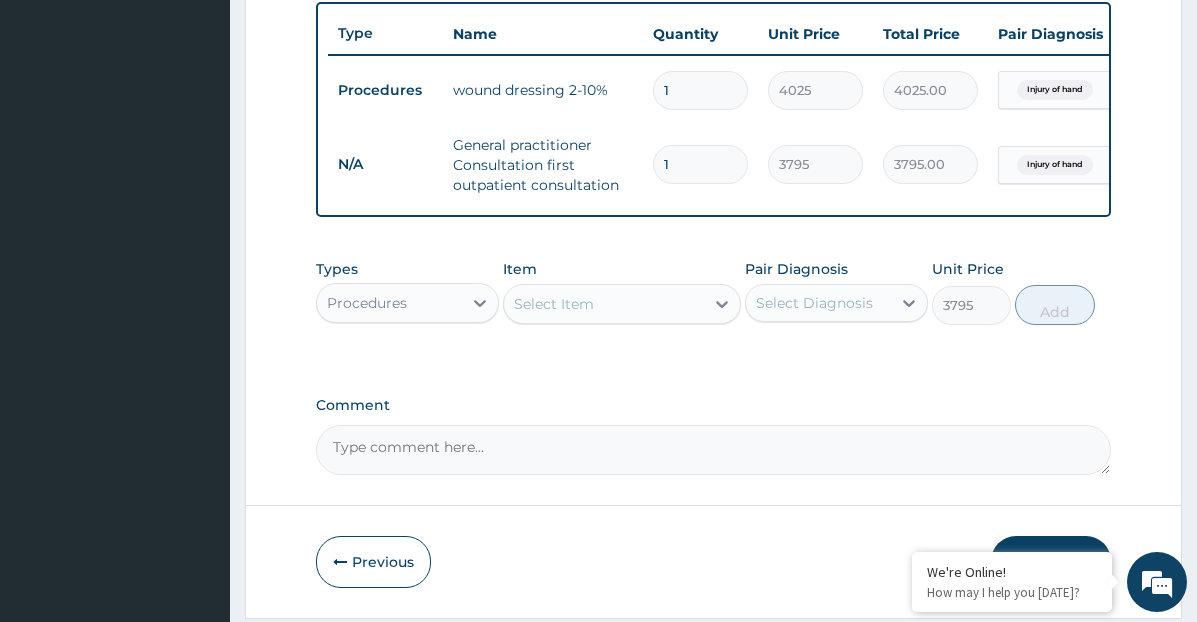 type on "0" 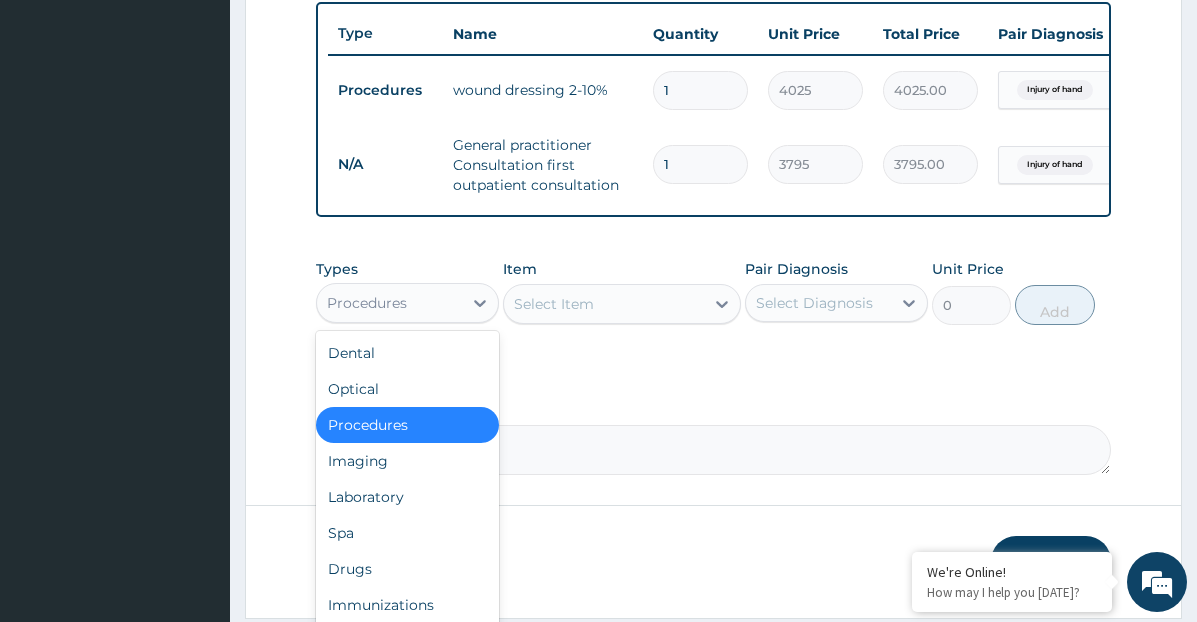 click on "Procedures" at bounding box center [407, 303] 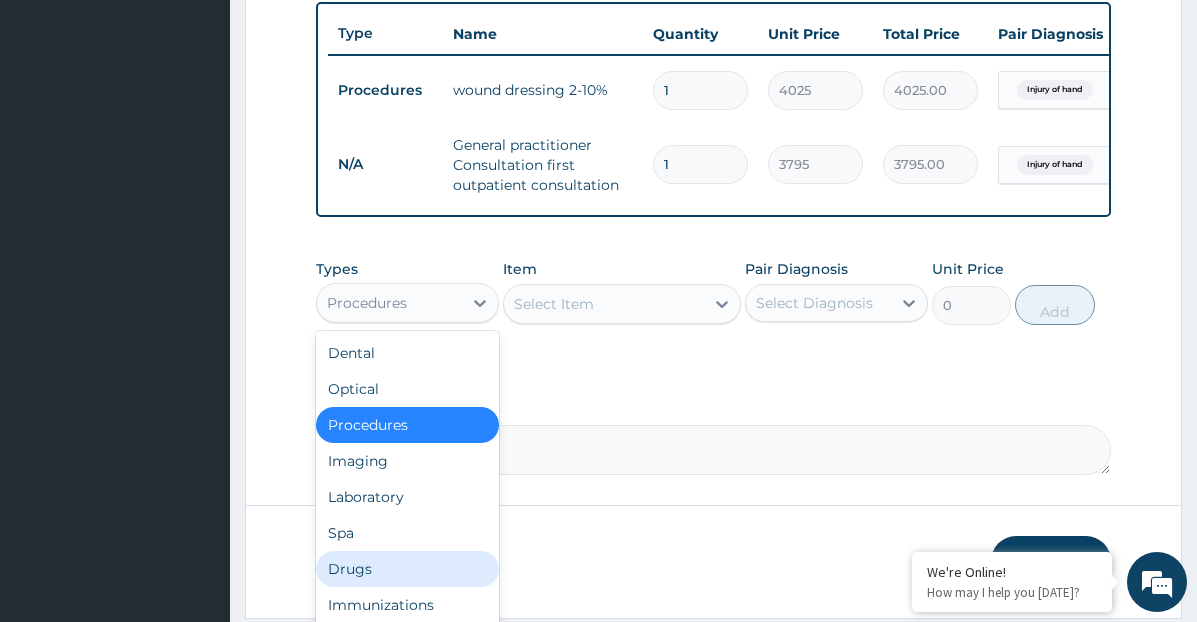 click on "Drugs" at bounding box center [407, 569] 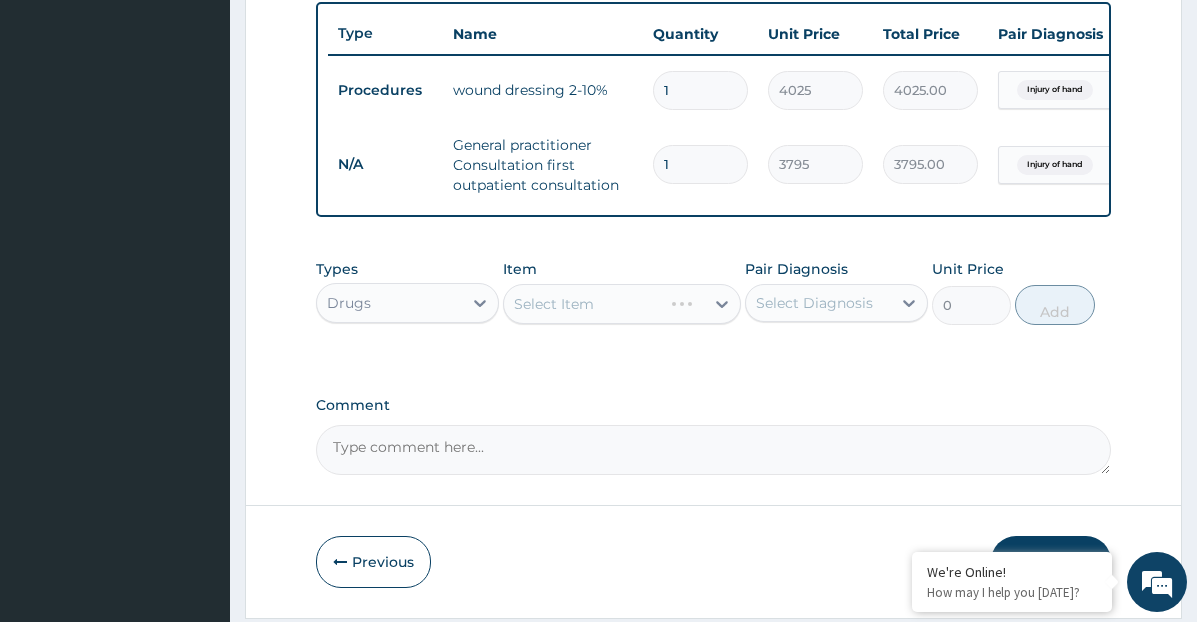 click on "Select Item" at bounding box center [622, 304] 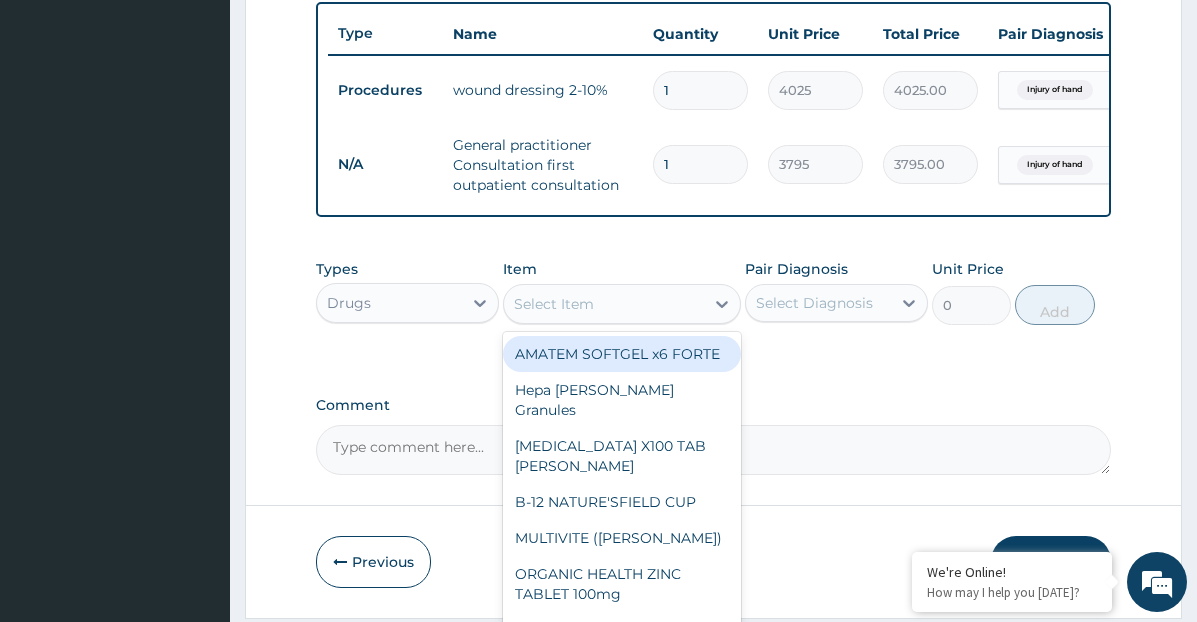 click on "Select Item" at bounding box center (604, 304) 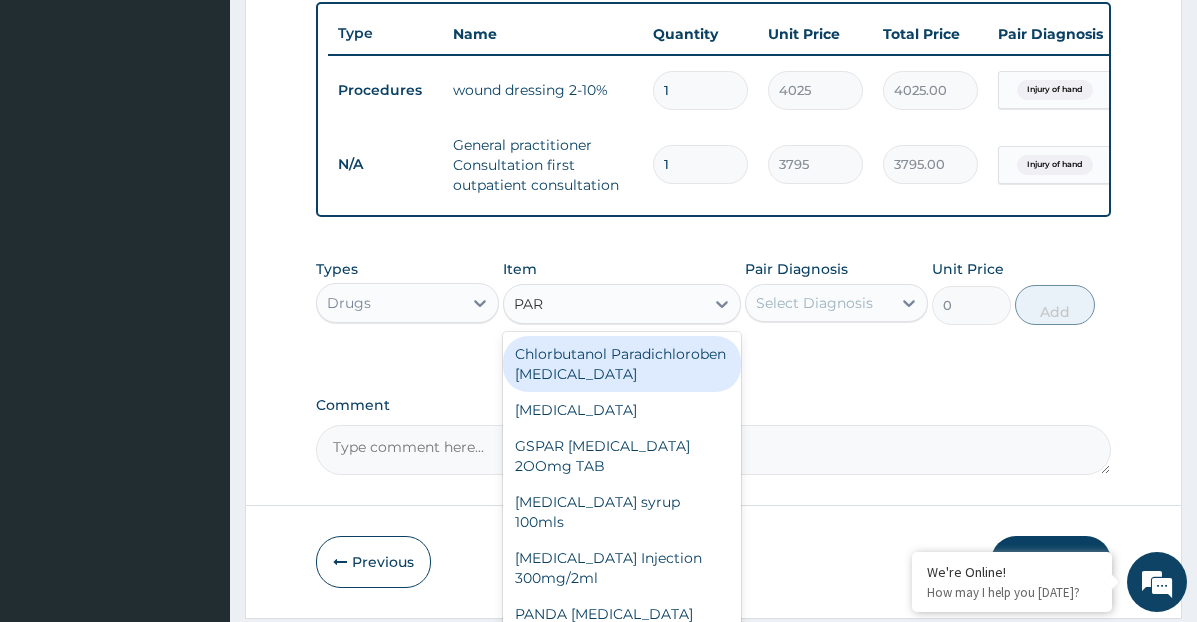type on "PARA" 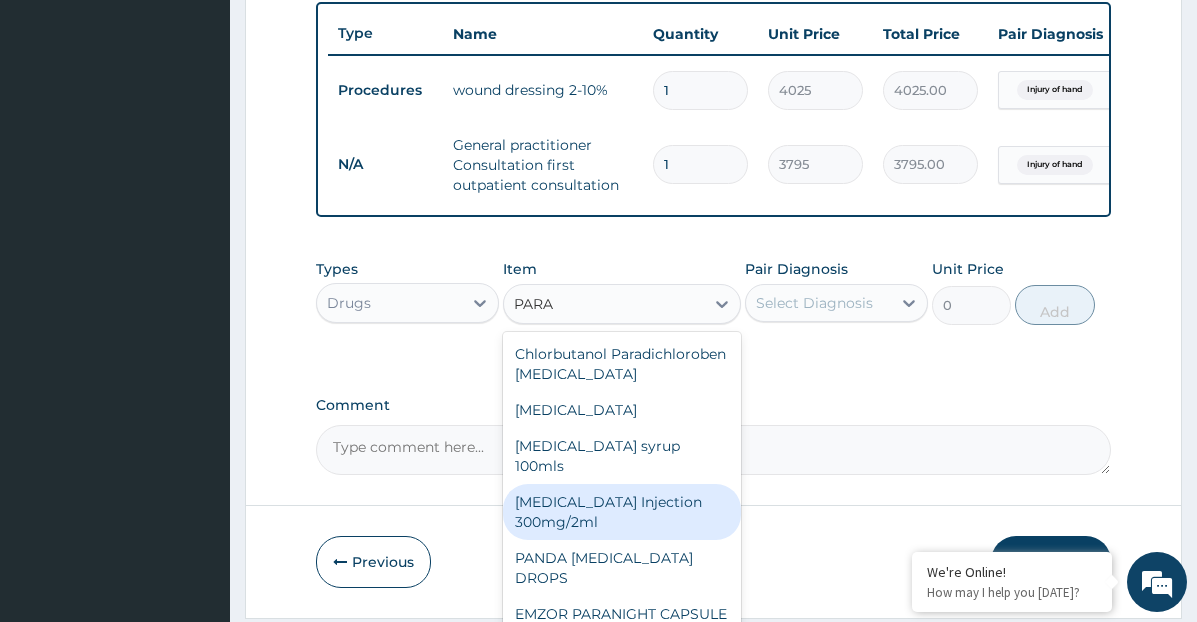 click on "PARACETAMOL Injection 300mg/2ml" at bounding box center [622, 512] 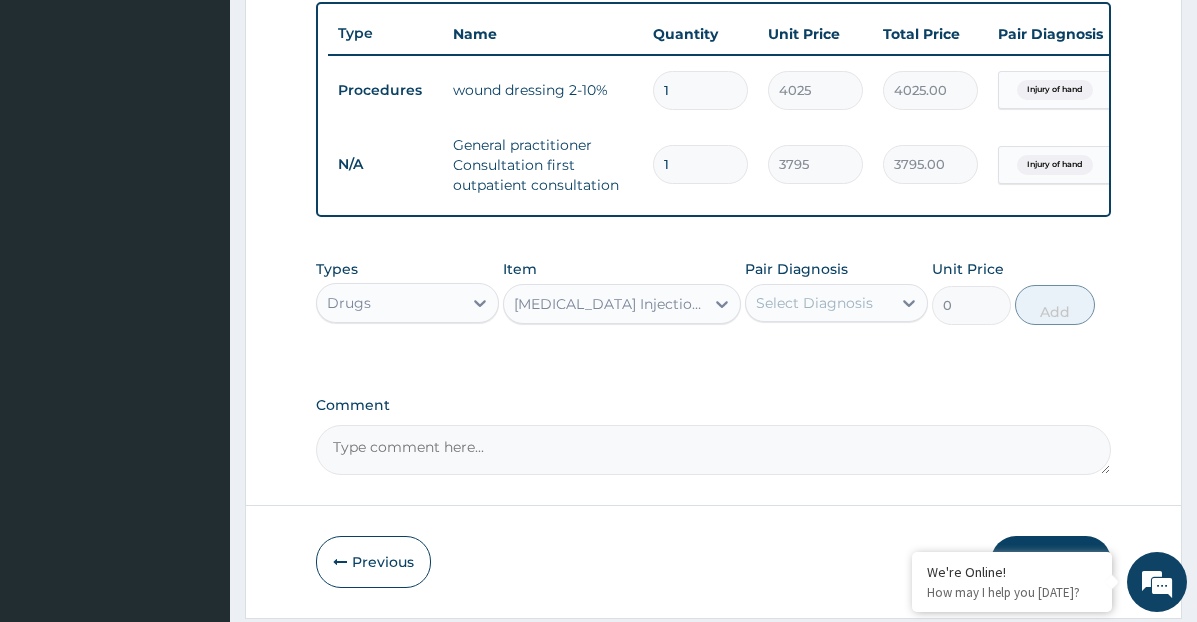 type 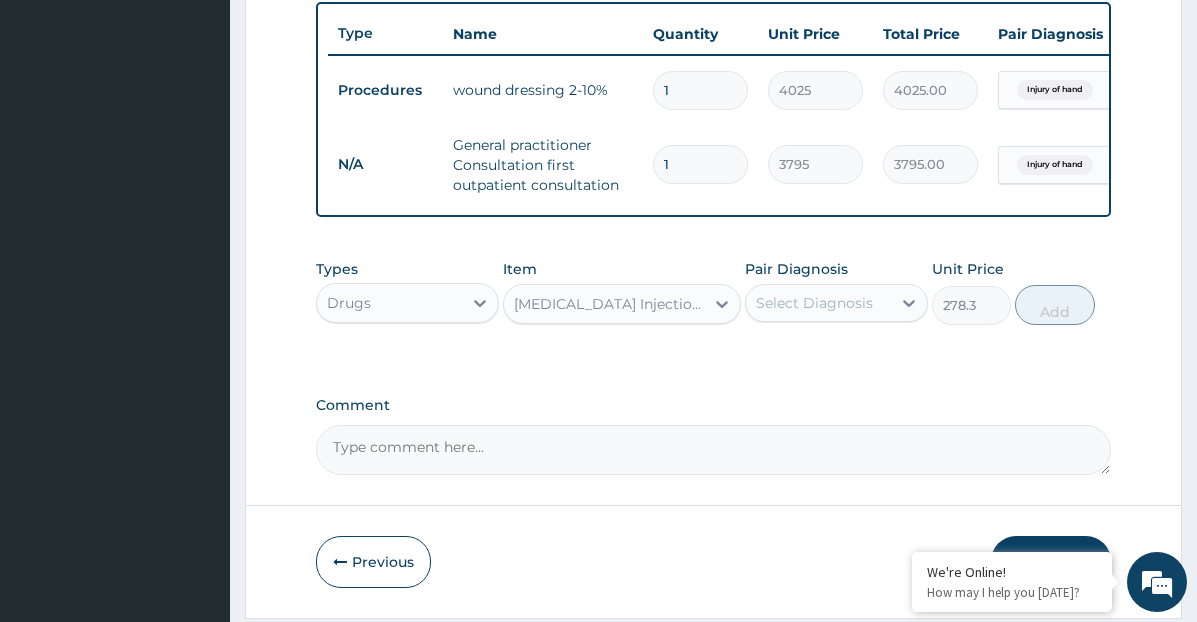 drag, startPoint x: 824, startPoint y: 318, endPoint x: 819, endPoint y: 335, distance: 17.720045 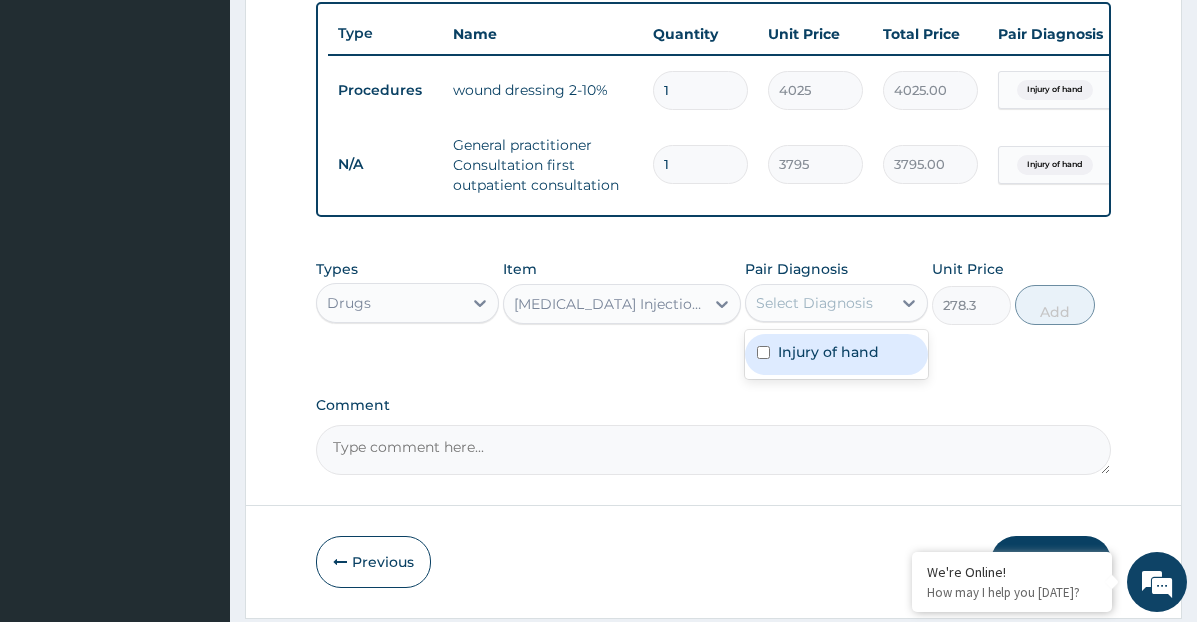 click on "Injury of hand" at bounding box center (828, 352) 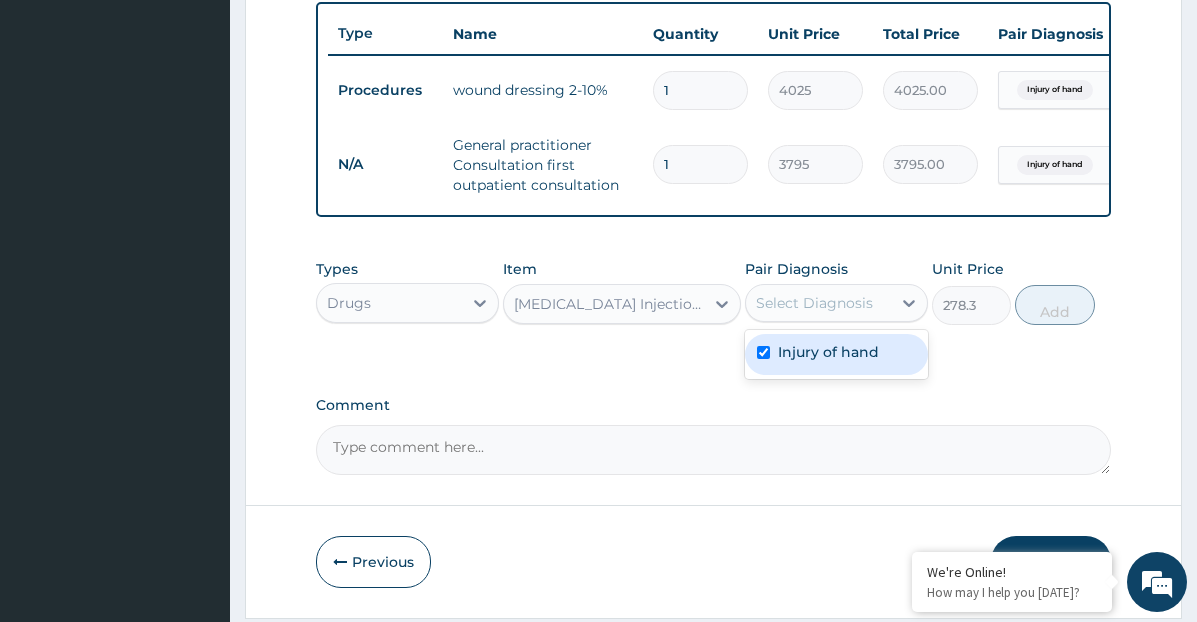 checkbox on "true" 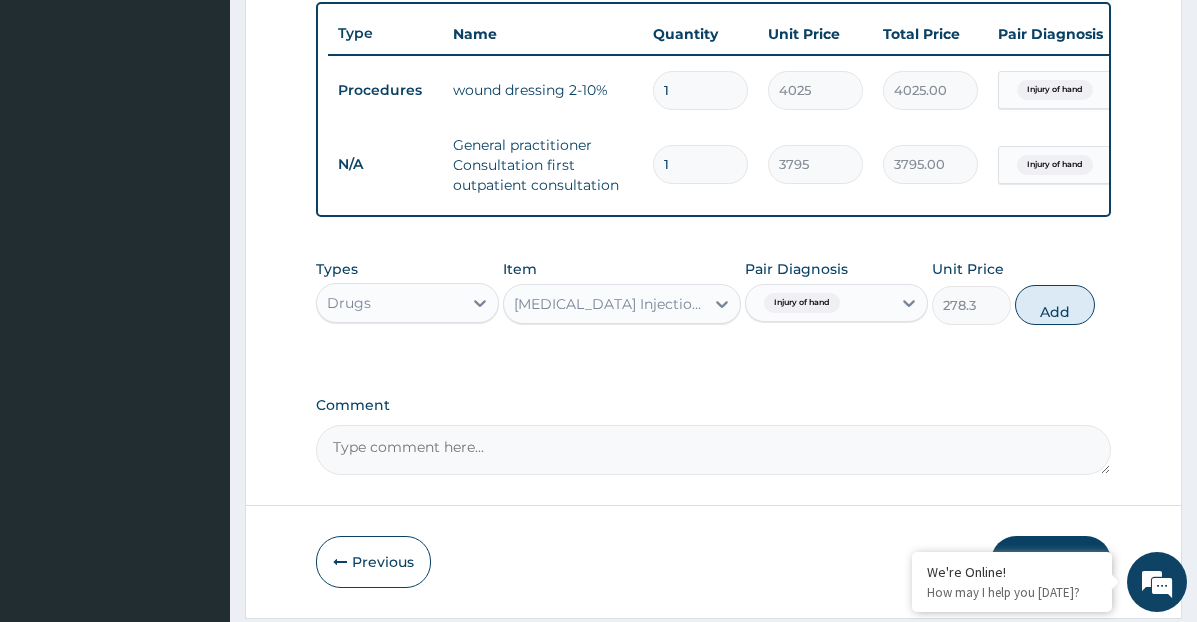 click on "Add" at bounding box center [1055, 305] 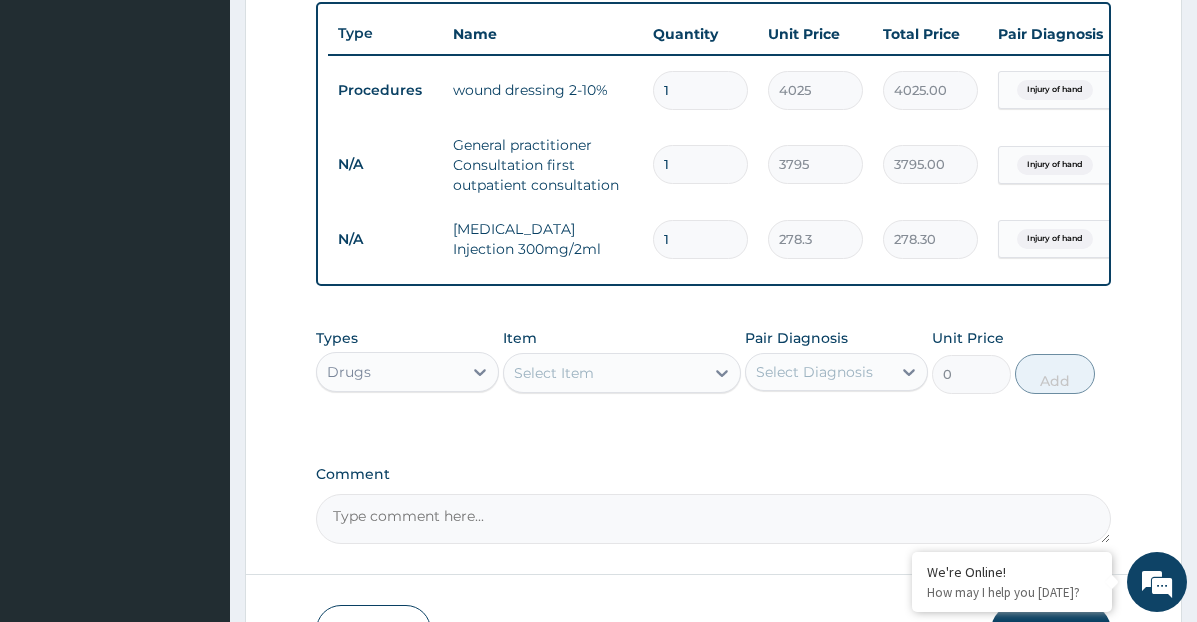 type on "18" 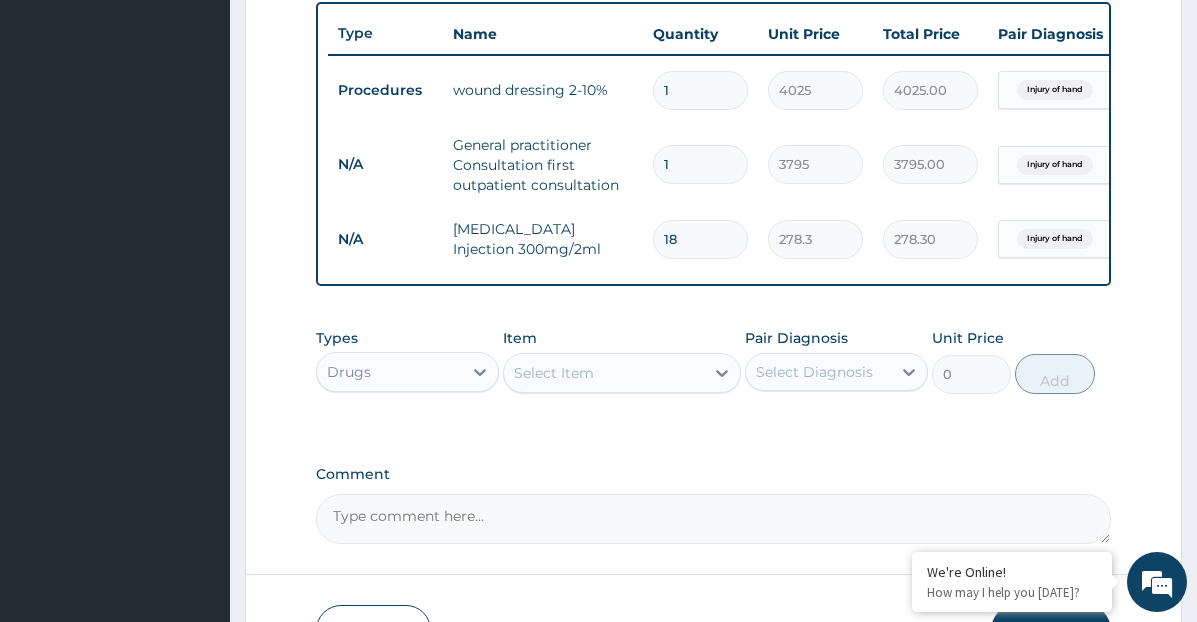 type on "5009.40" 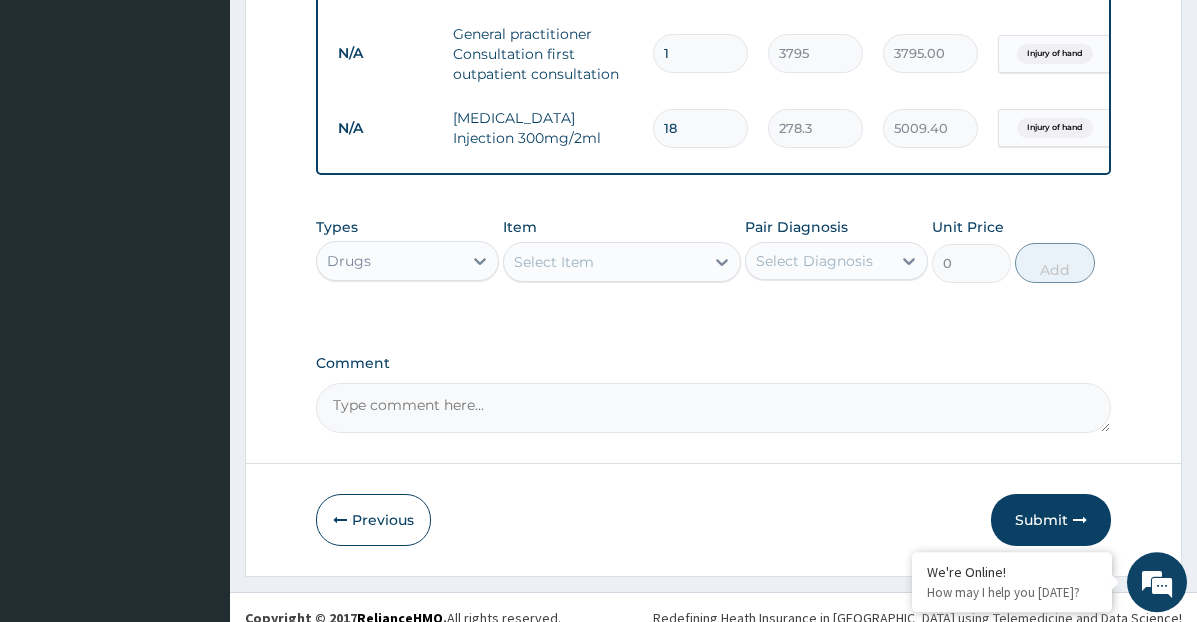 scroll, scrollTop: 891, scrollLeft: 0, axis: vertical 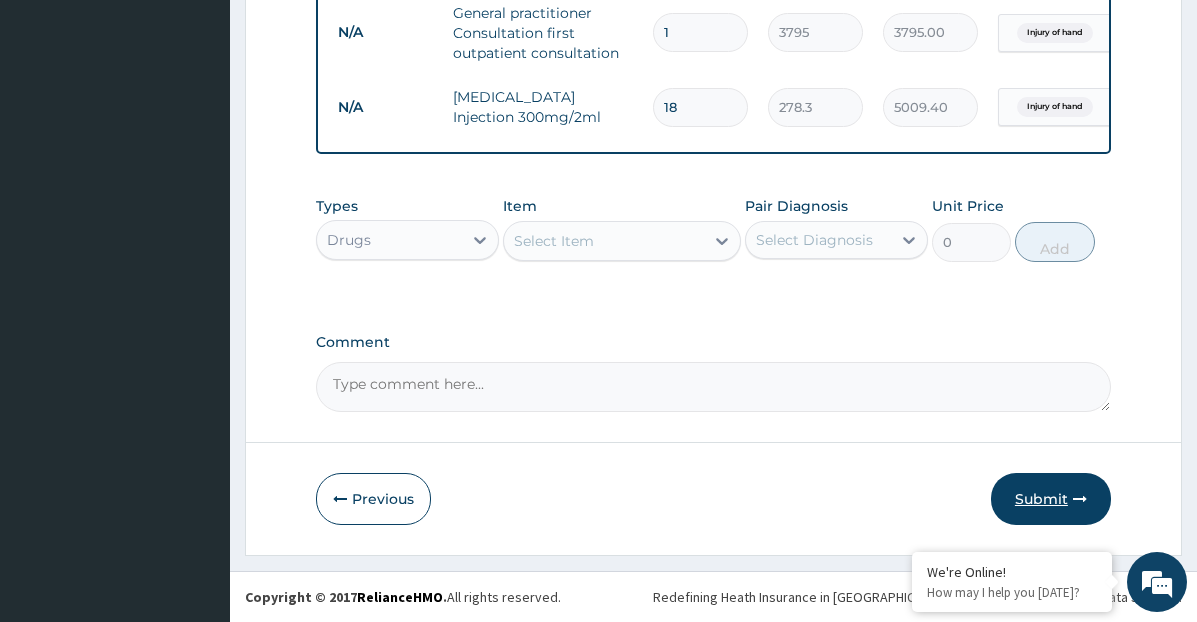 type on "18" 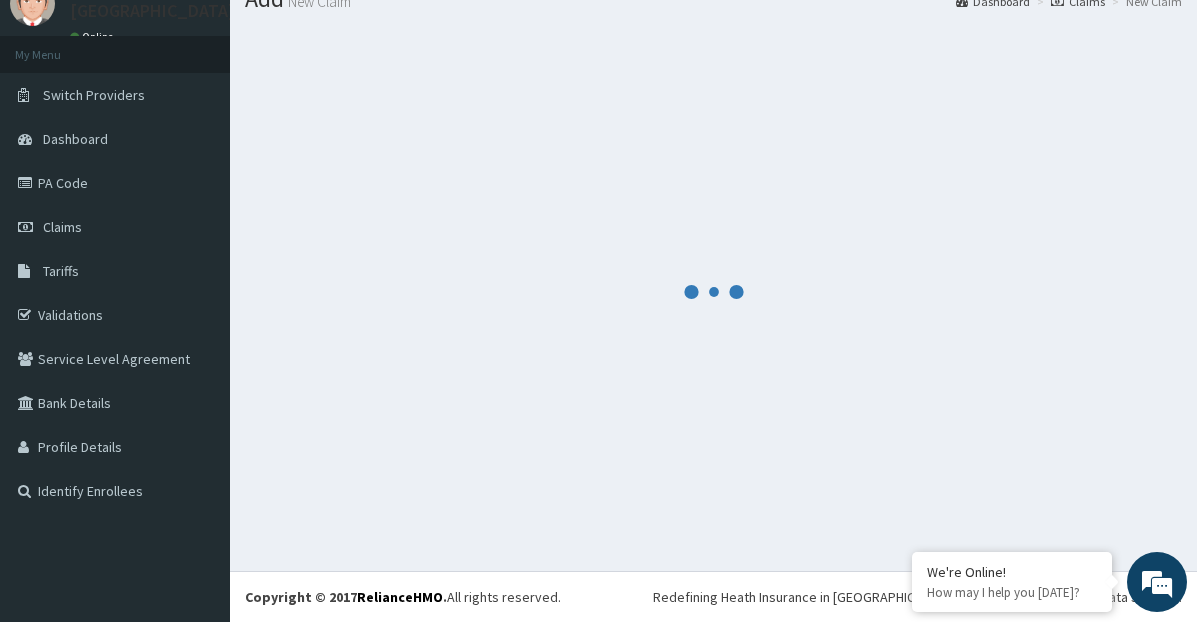 scroll, scrollTop: 79, scrollLeft: 0, axis: vertical 